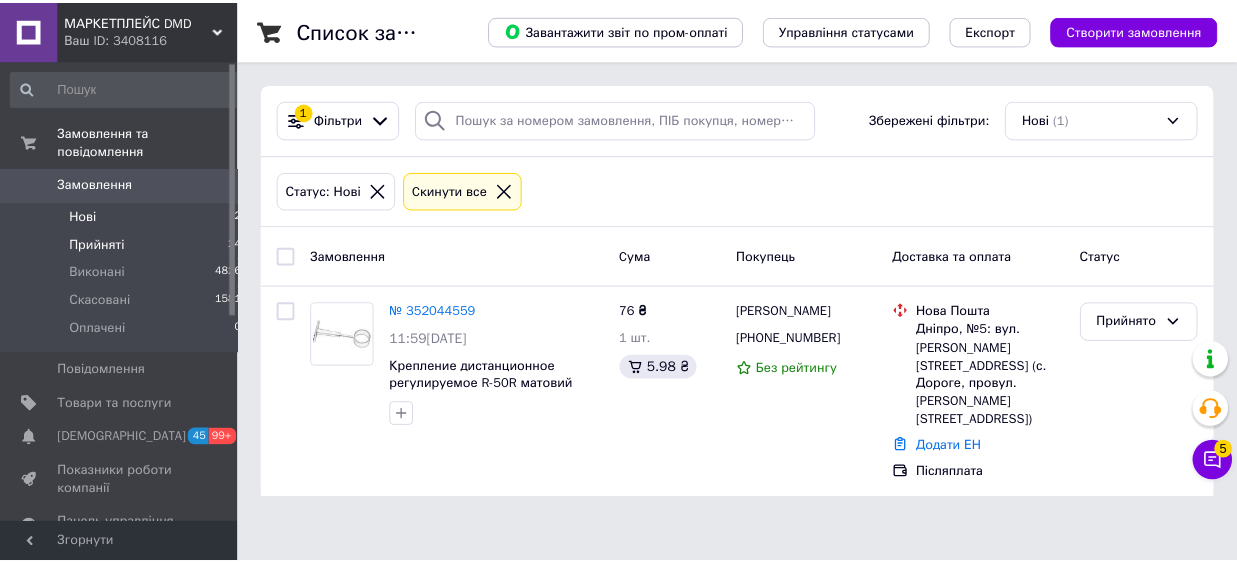 scroll, scrollTop: 0, scrollLeft: 0, axis: both 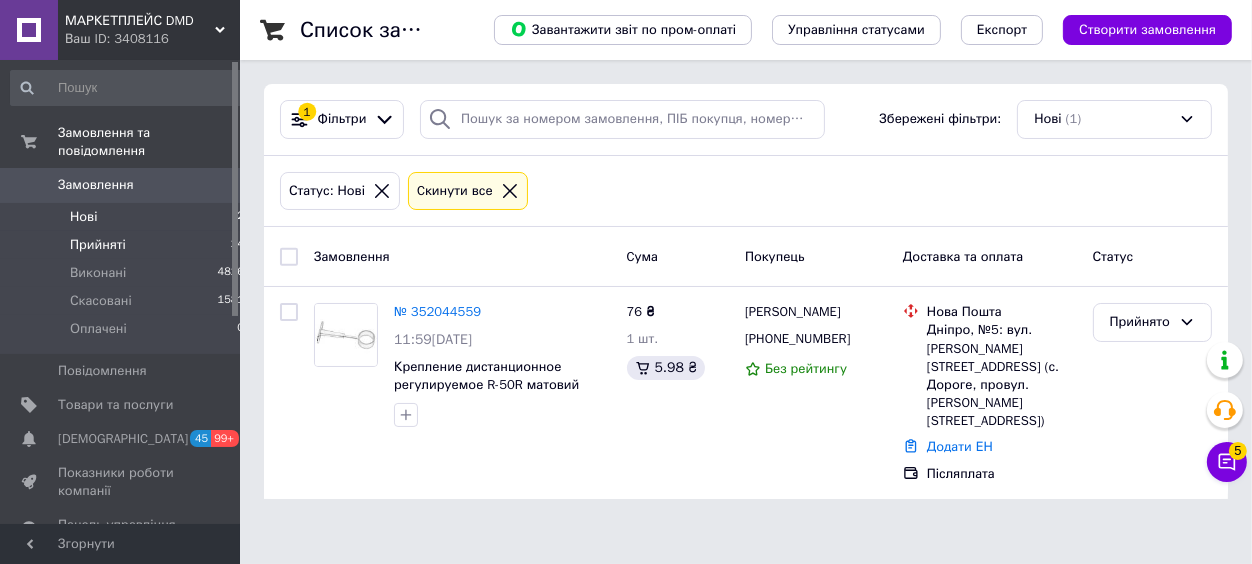 click on "Прийняті" at bounding box center (98, 245) 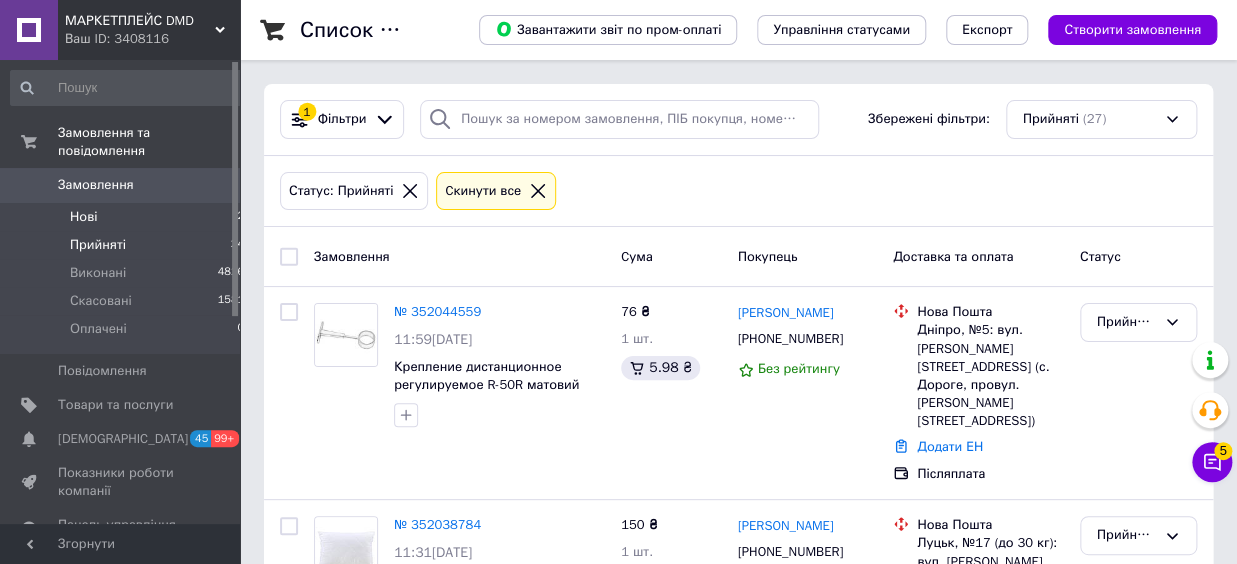 click on "Нові" at bounding box center (83, 217) 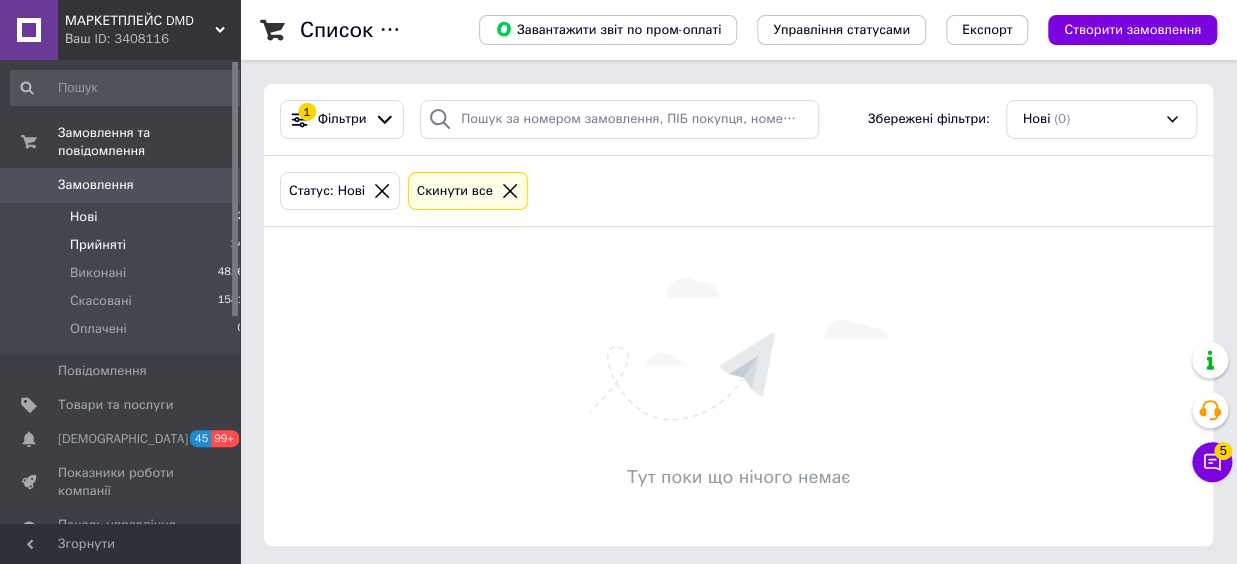 click on "Прийняті" at bounding box center [98, 245] 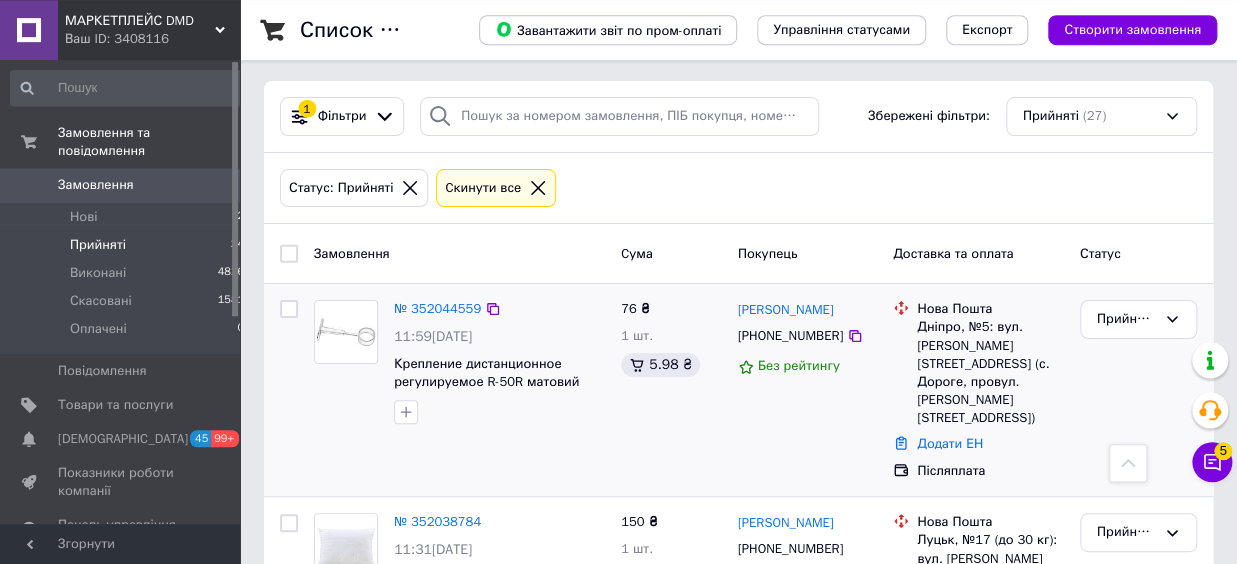 scroll, scrollTop: 0, scrollLeft: 0, axis: both 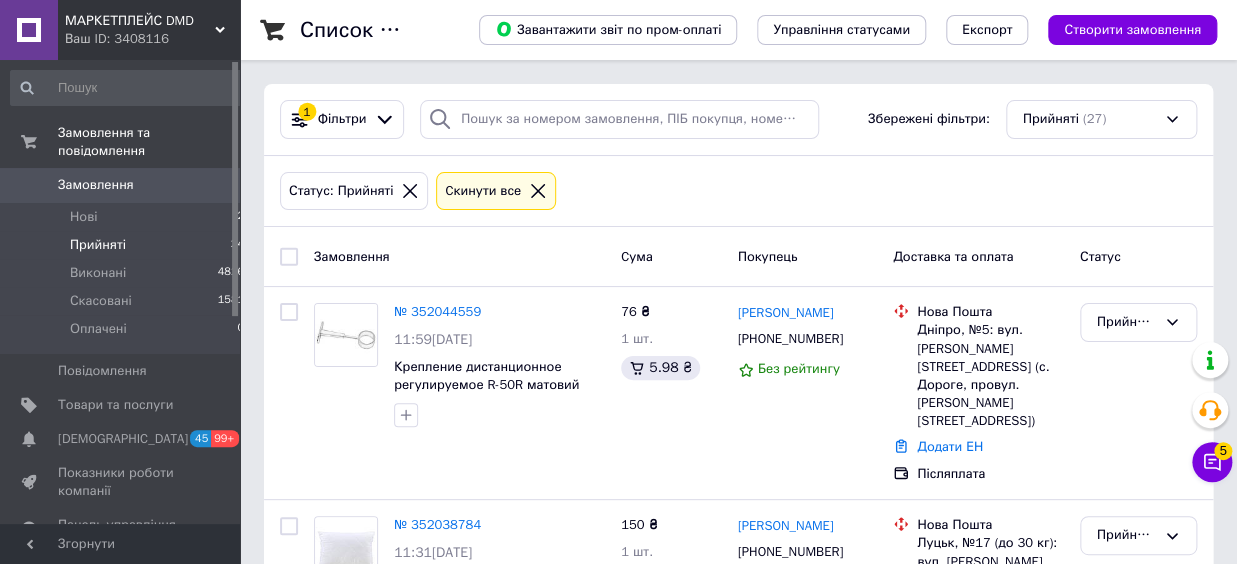 click on "Замовлення" at bounding box center [96, 185] 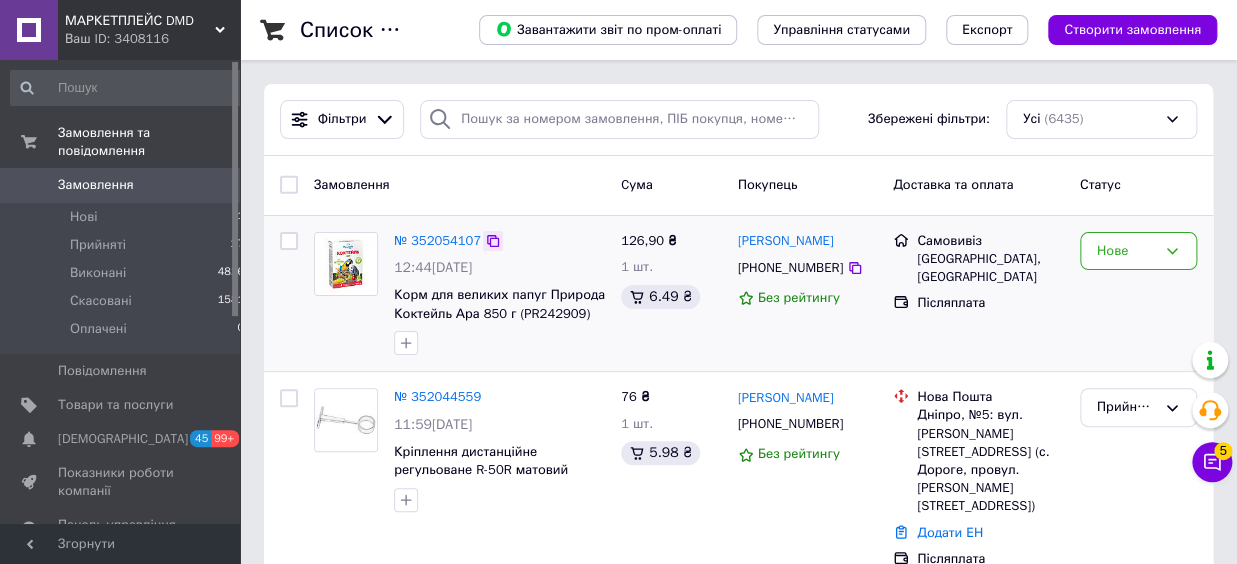 click 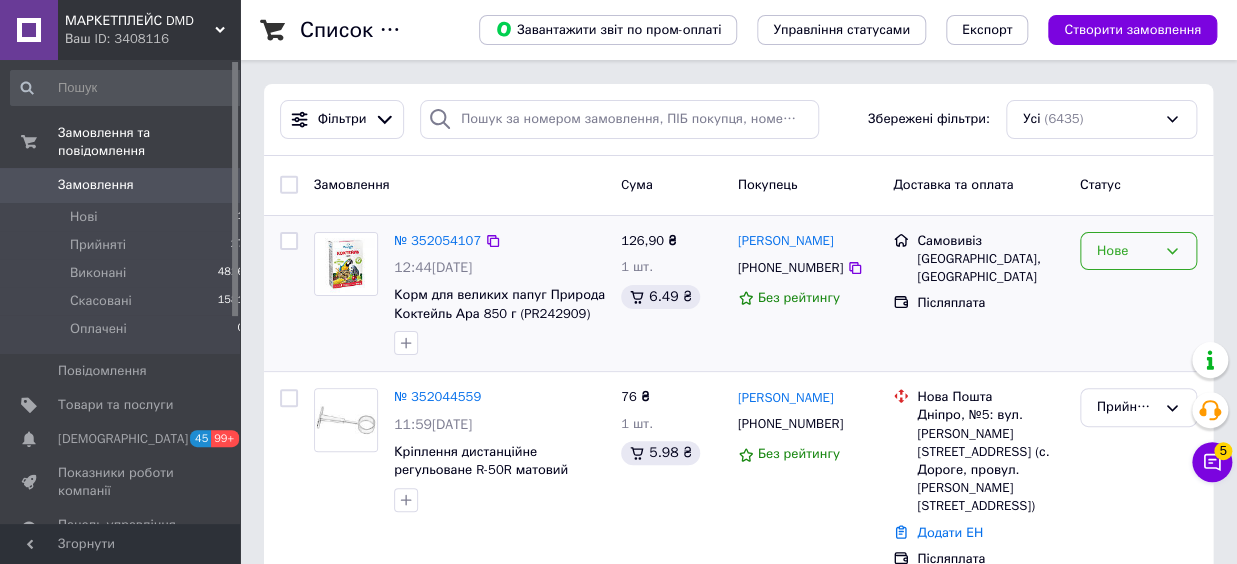 click on "Нове" at bounding box center (1126, 251) 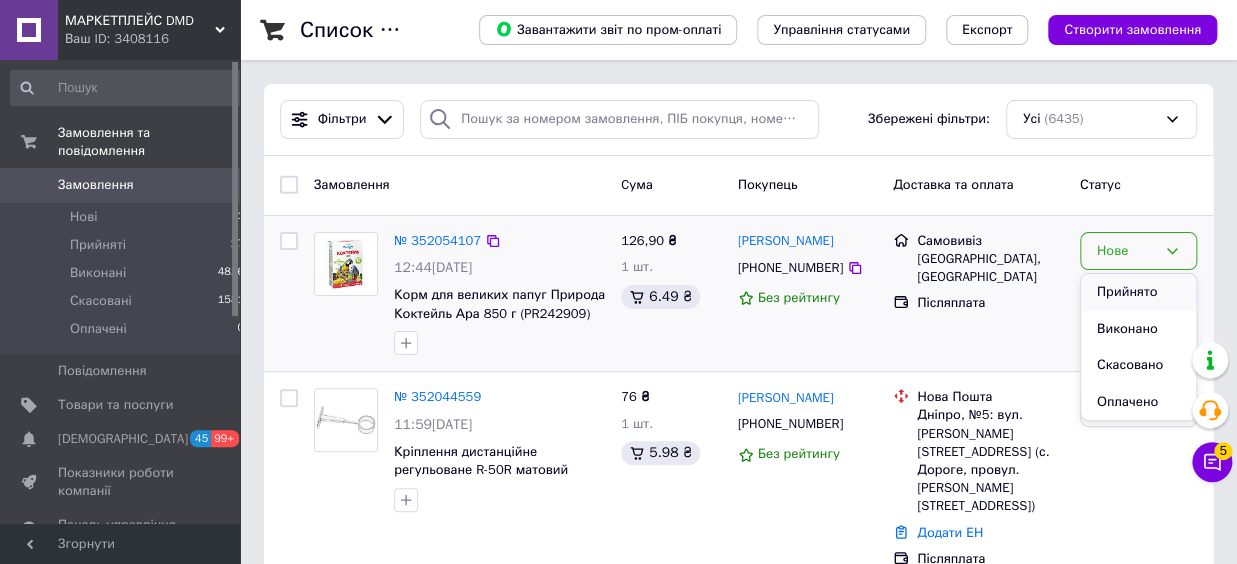 click on "Прийнято" at bounding box center [1138, 292] 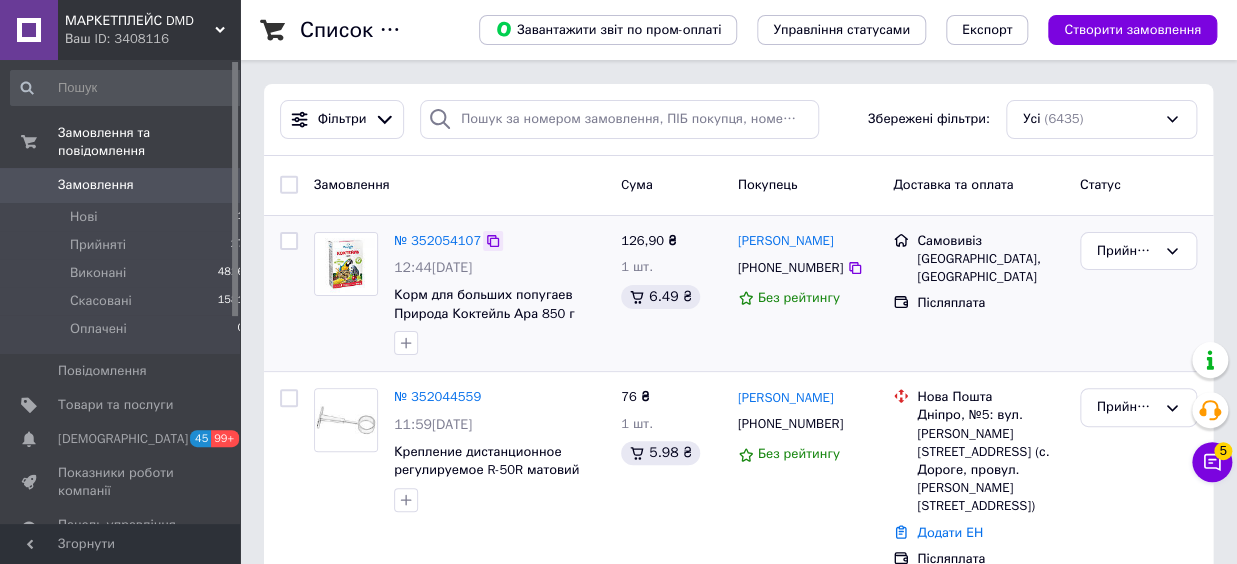 click 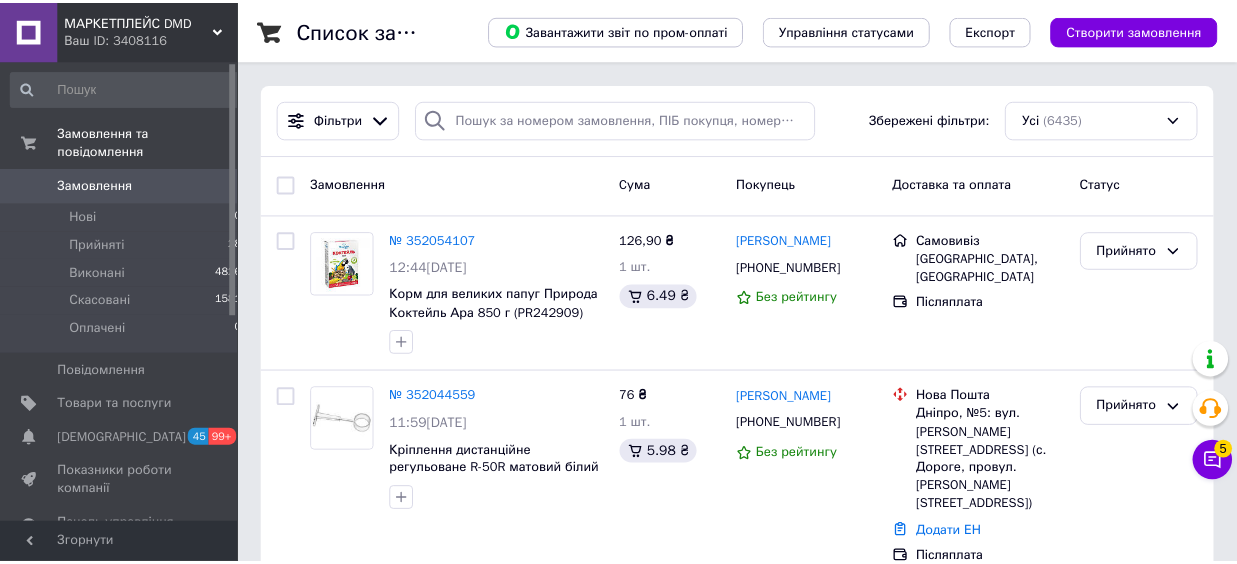 scroll, scrollTop: 0, scrollLeft: 0, axis: both 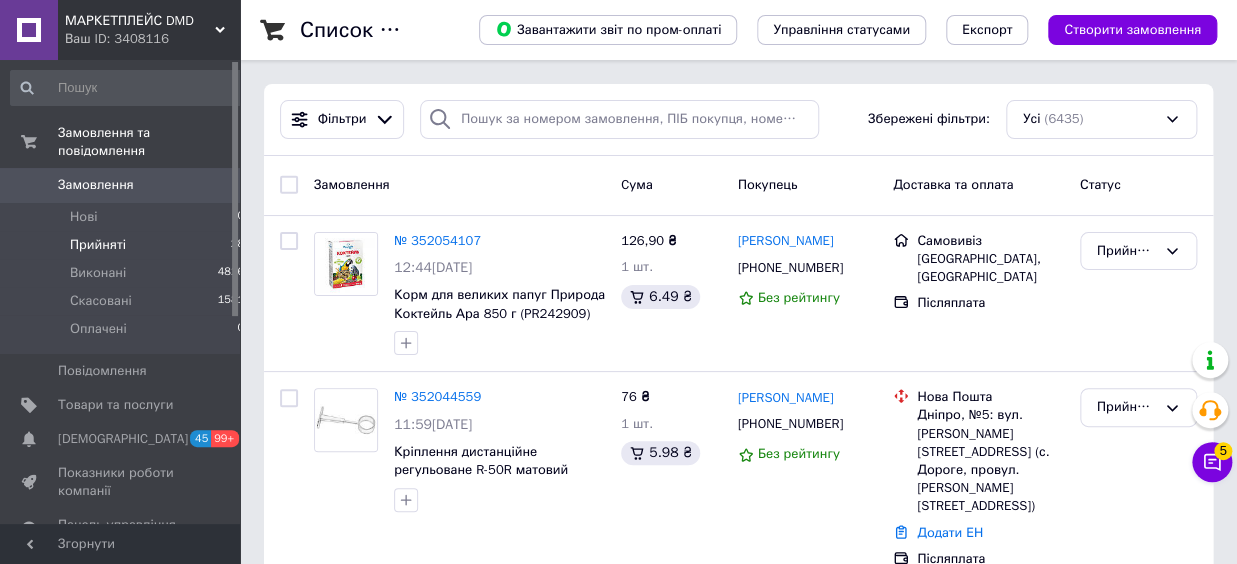click on "Прийняті" at bounding box center (98, 245) 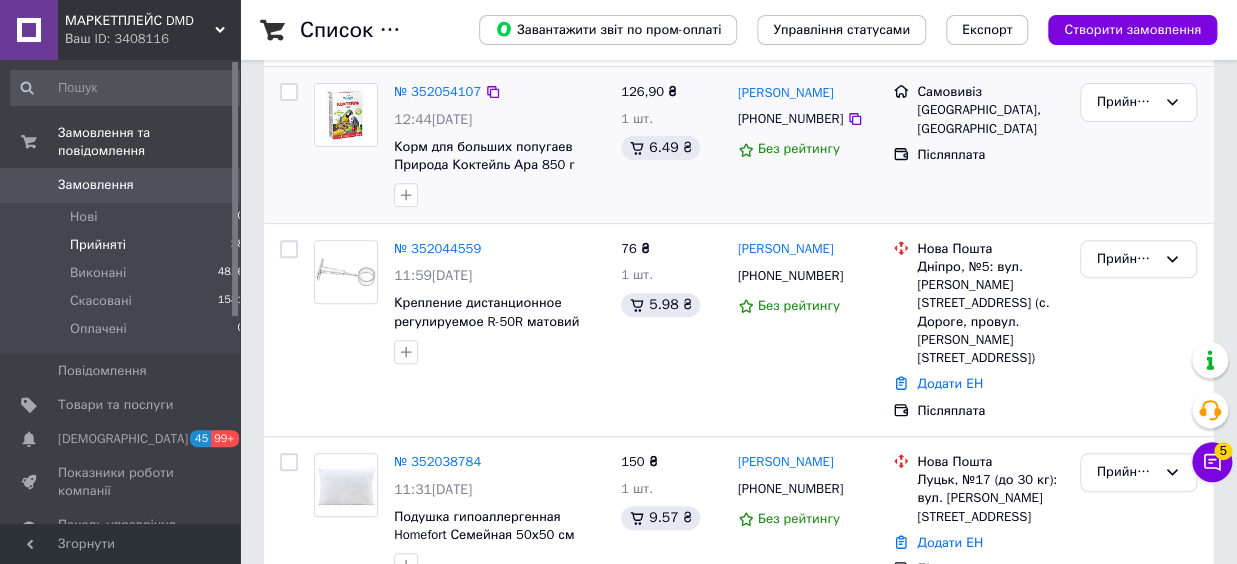 scroll, scrollTop: 110, scrollLeft: 0, axis: vertical 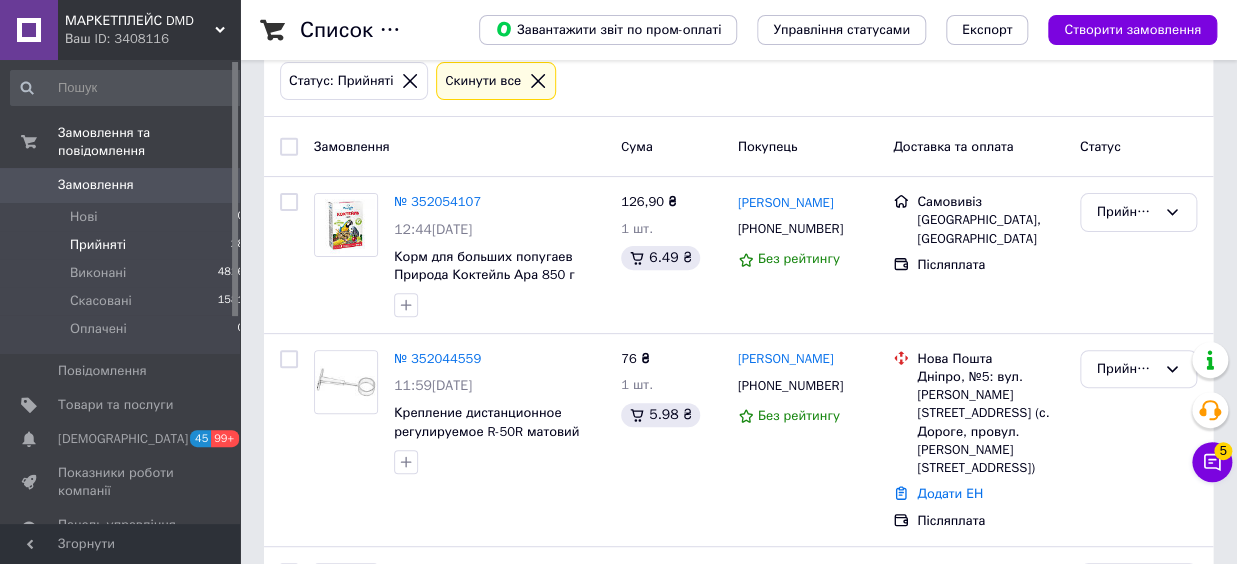click on "Замовлення" at bounding box center (96, 185) 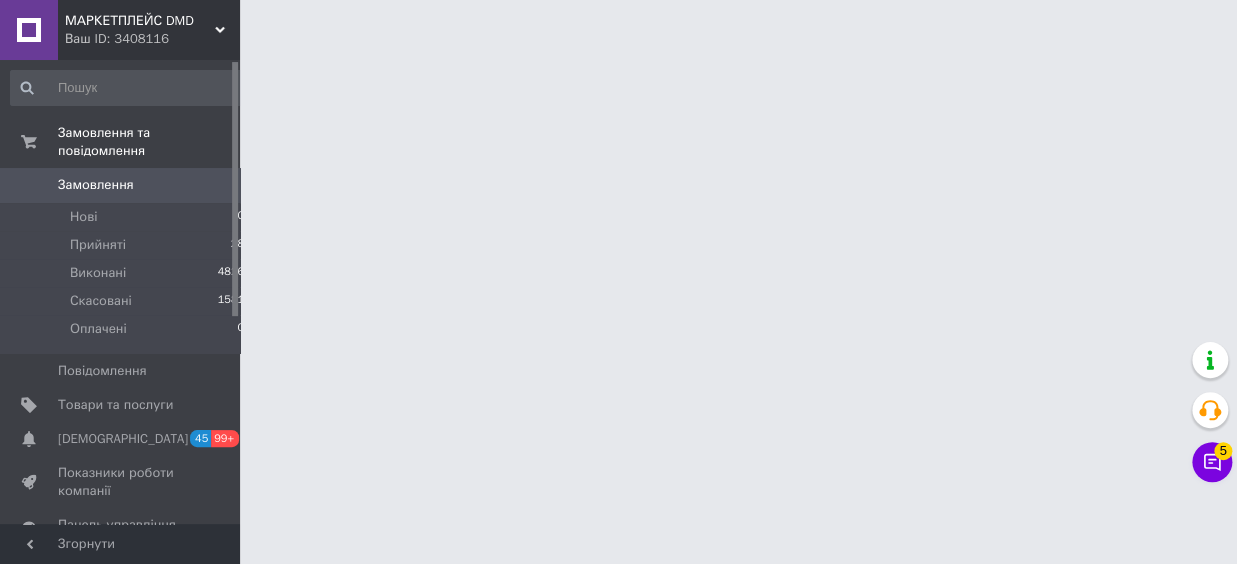 scroll, scrollTop: 0, scrollLeft: 0, axis: both 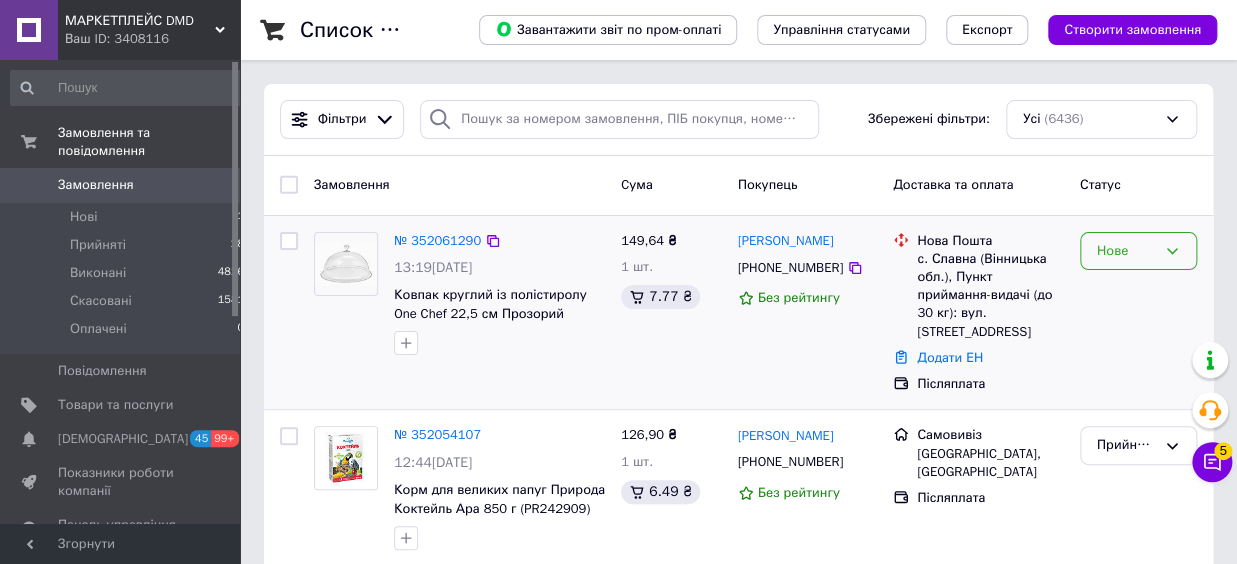 click on "Нове" at bounding box center [1126, 251] 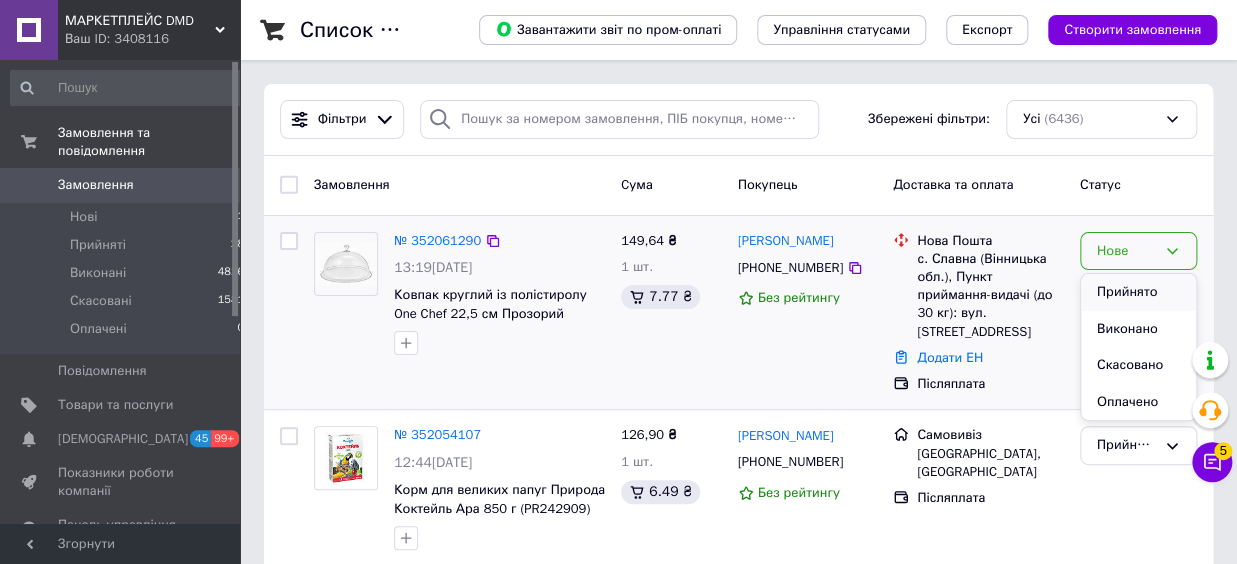 click on "Прийнято" at bounding box center [1138, 292] 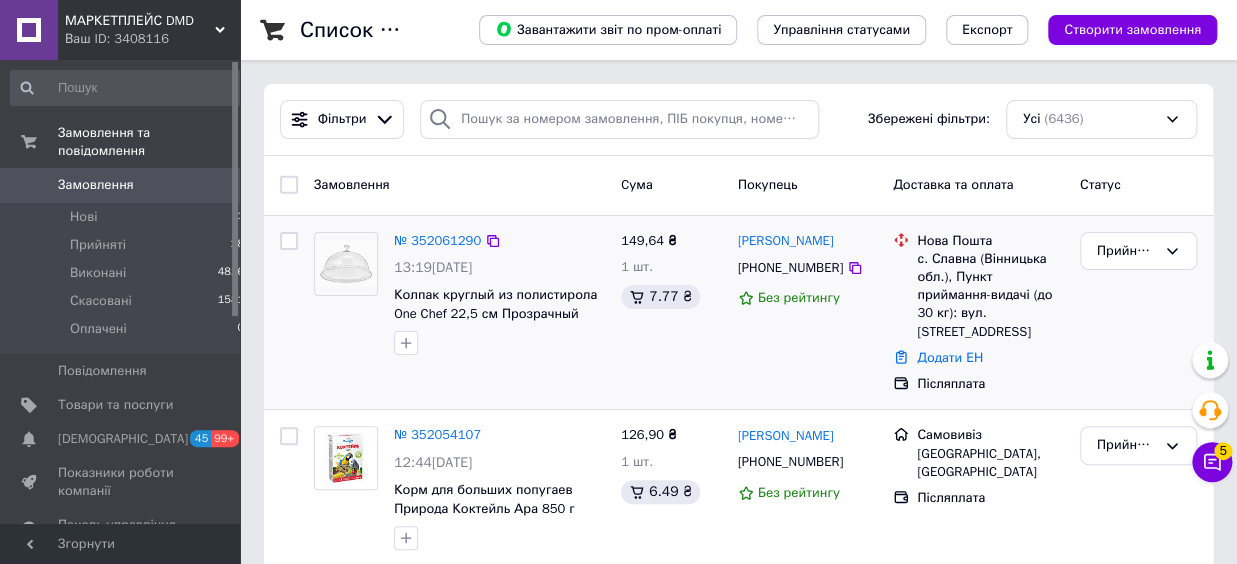 click on "Доставка та оплата" at bounding box center (978, 185) 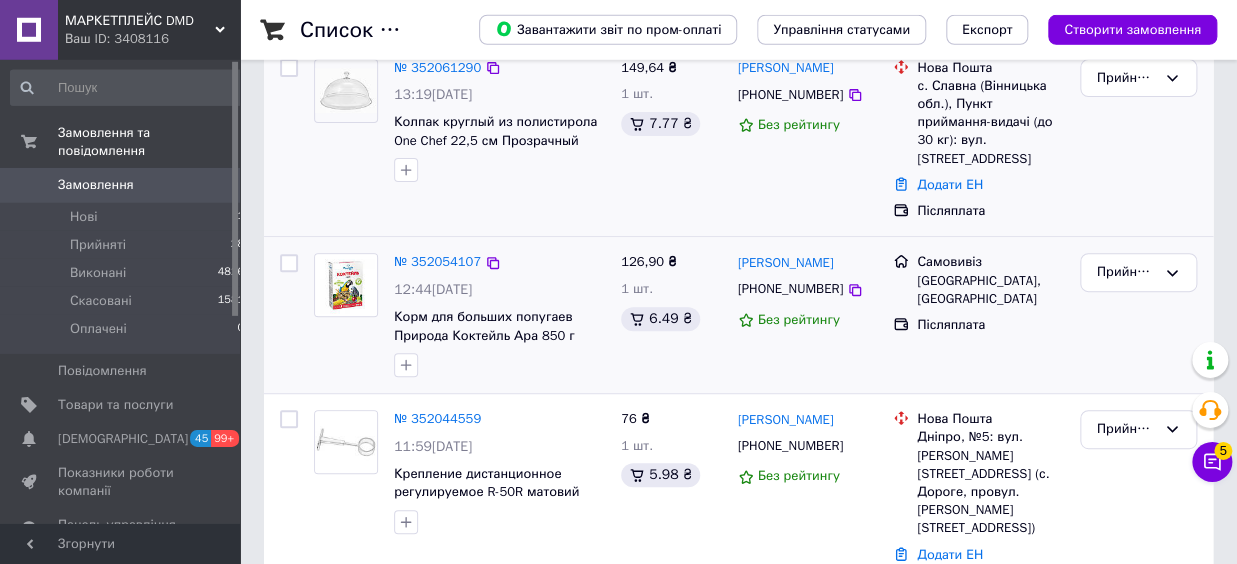 scroll, scrollTop: 220, scrollLeft: 0, axis: vertical 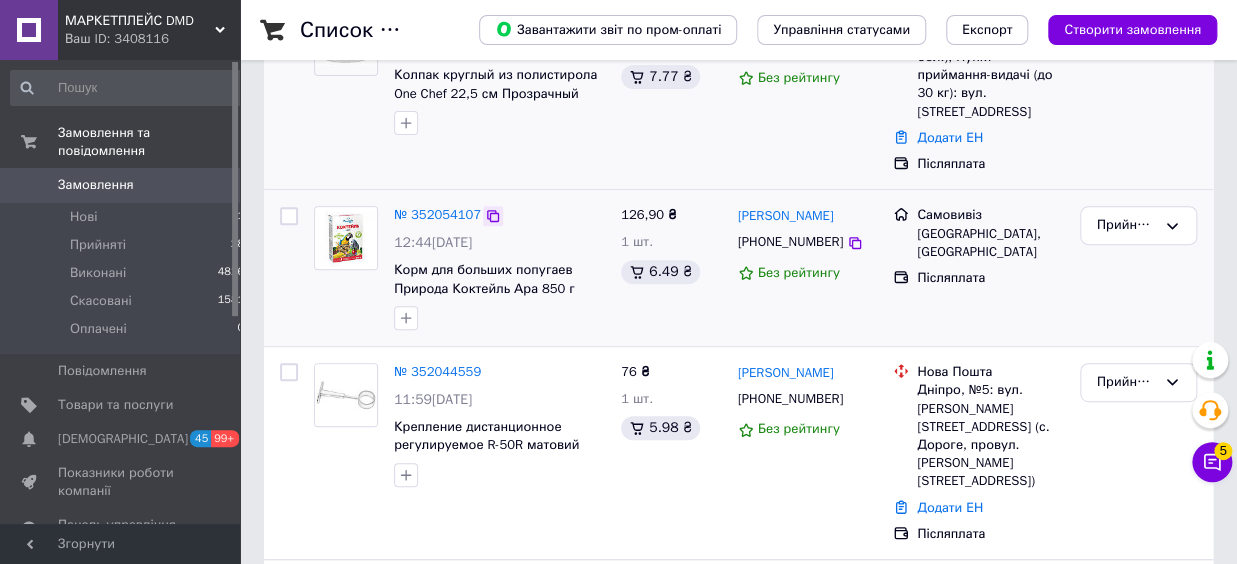 click 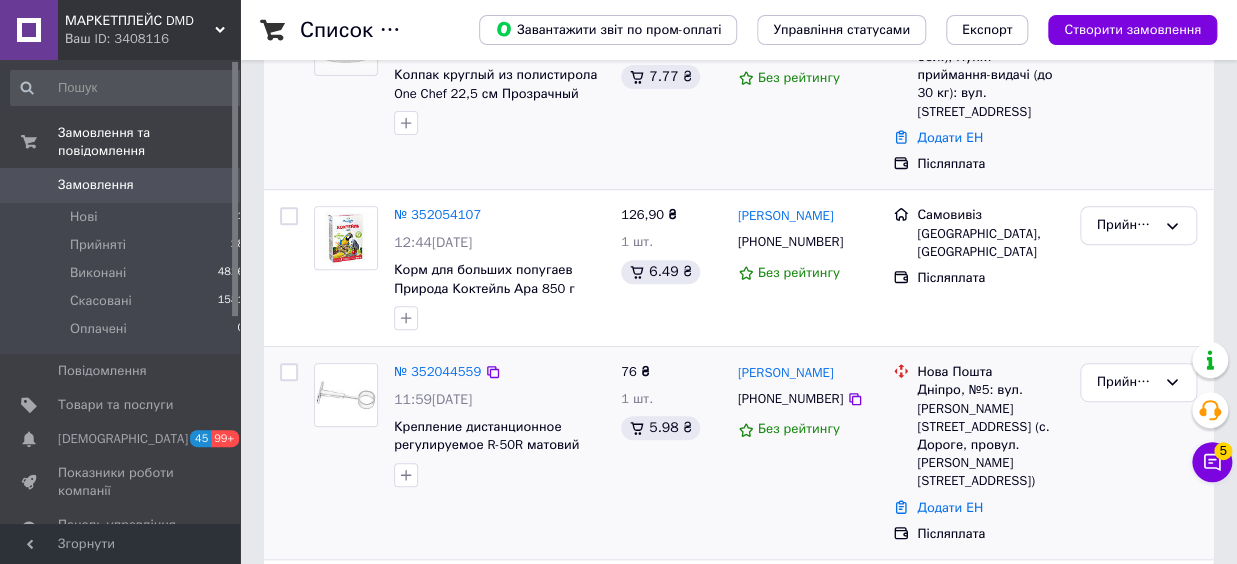 scroll, scrollTop: 0, scrollLeft: 0, axis: both 